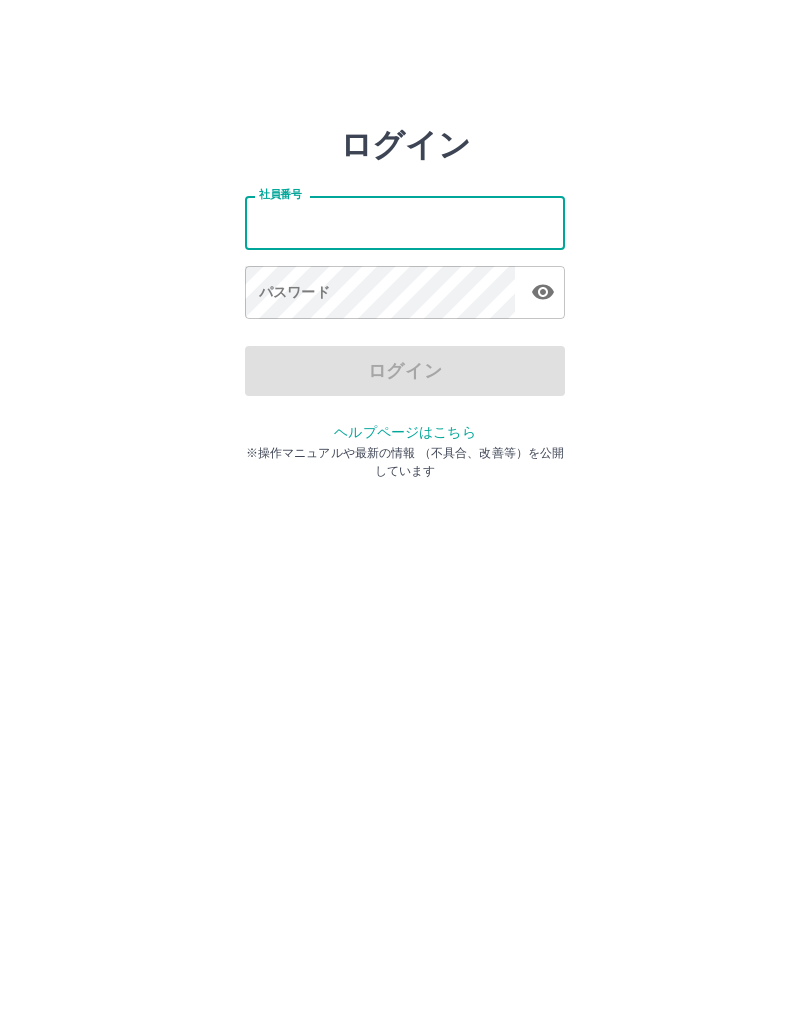 scroll, scrollTop: 0, scrollLeft: 0, axis: both 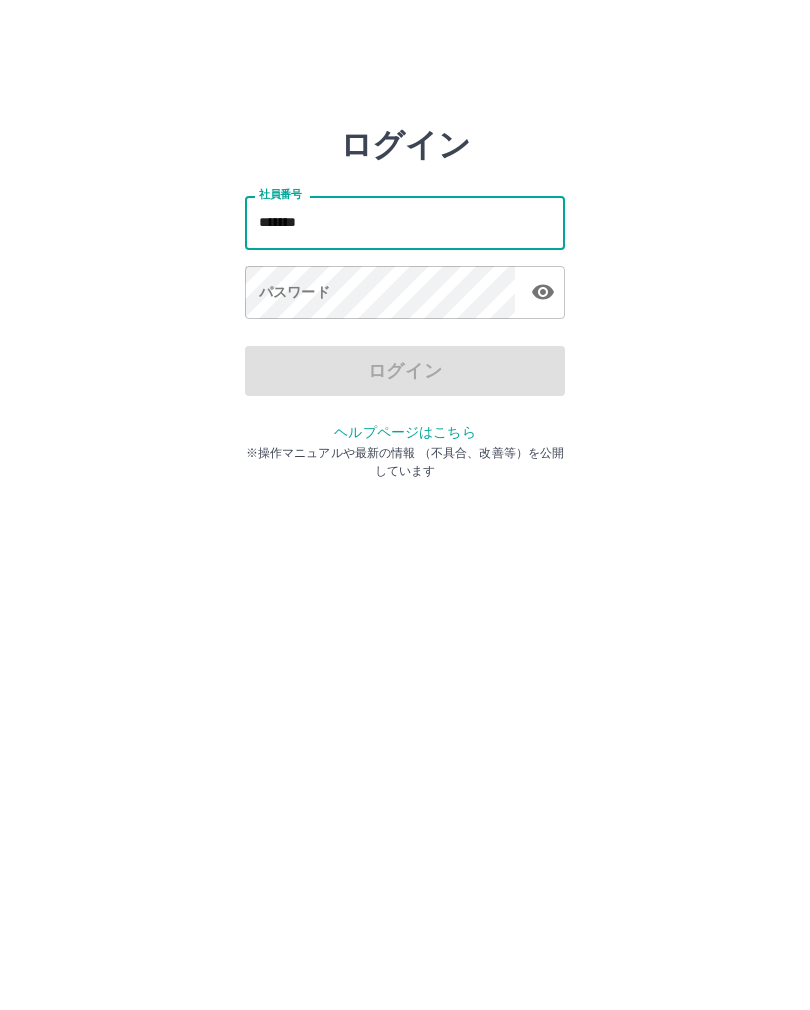 type on "*******" 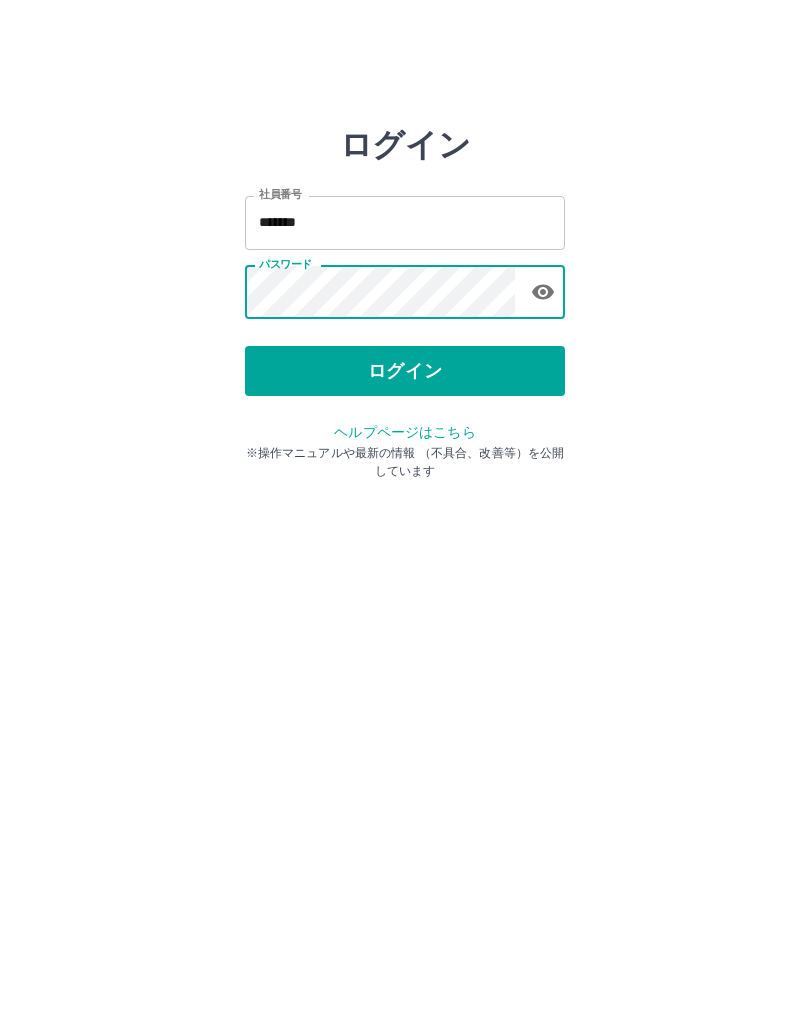 click on "ログイン" at bounding box center [405, 371] 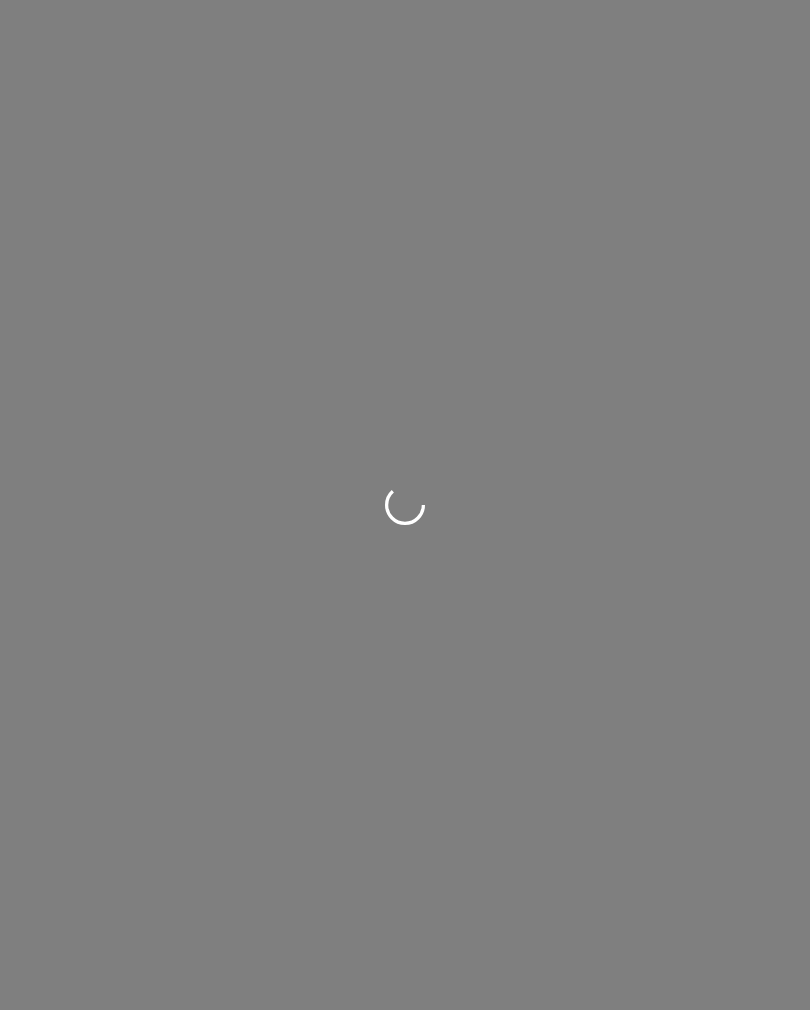 scroll, scrollTop: 0, scrollLeft: 0, axis: both 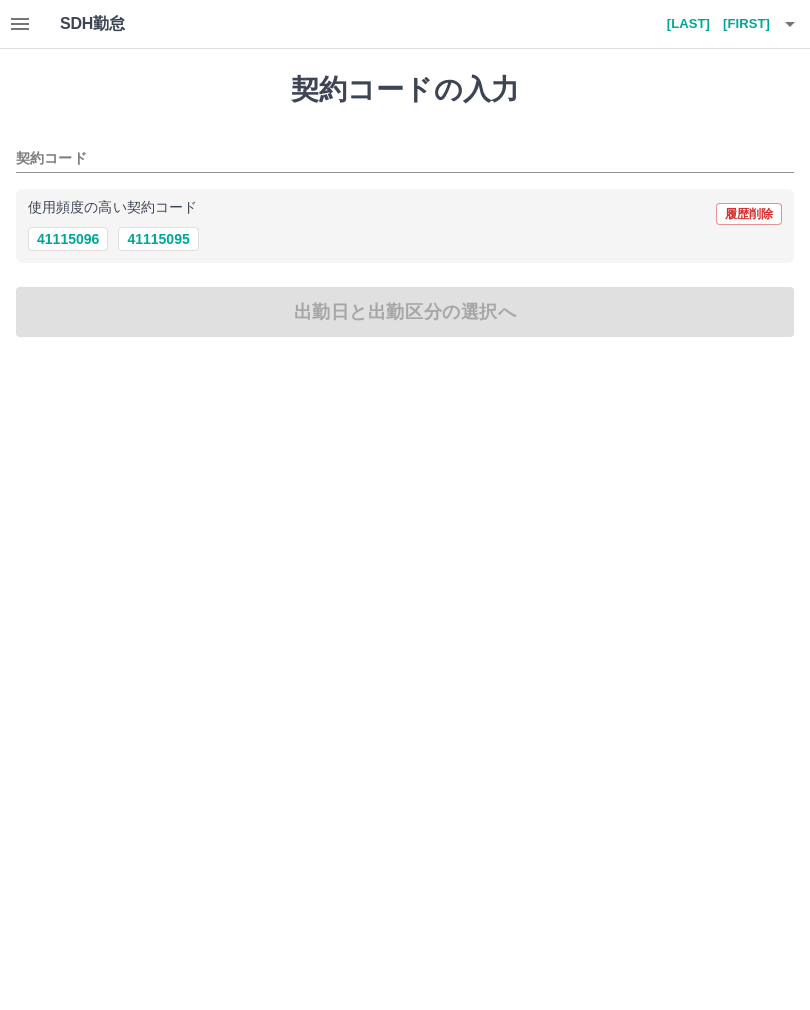 click on "41115095" at bounding box center [158, 239] 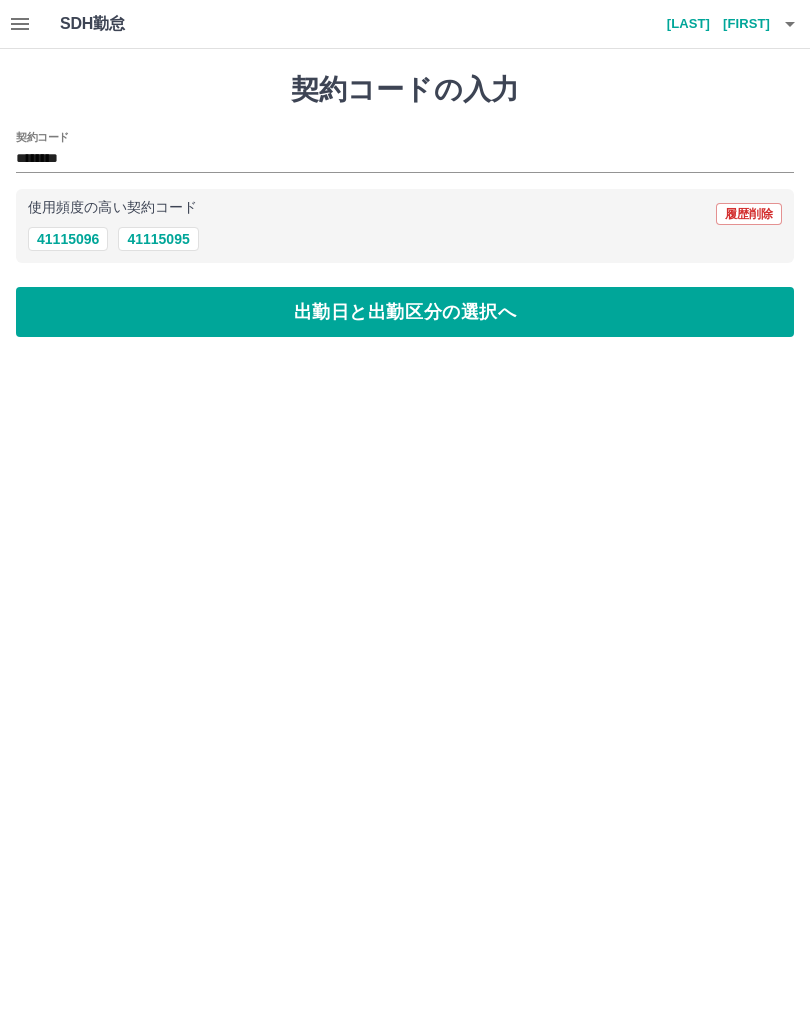 click on "出勤日と出勤区分の選択へ" at bounding box center [405, 312] 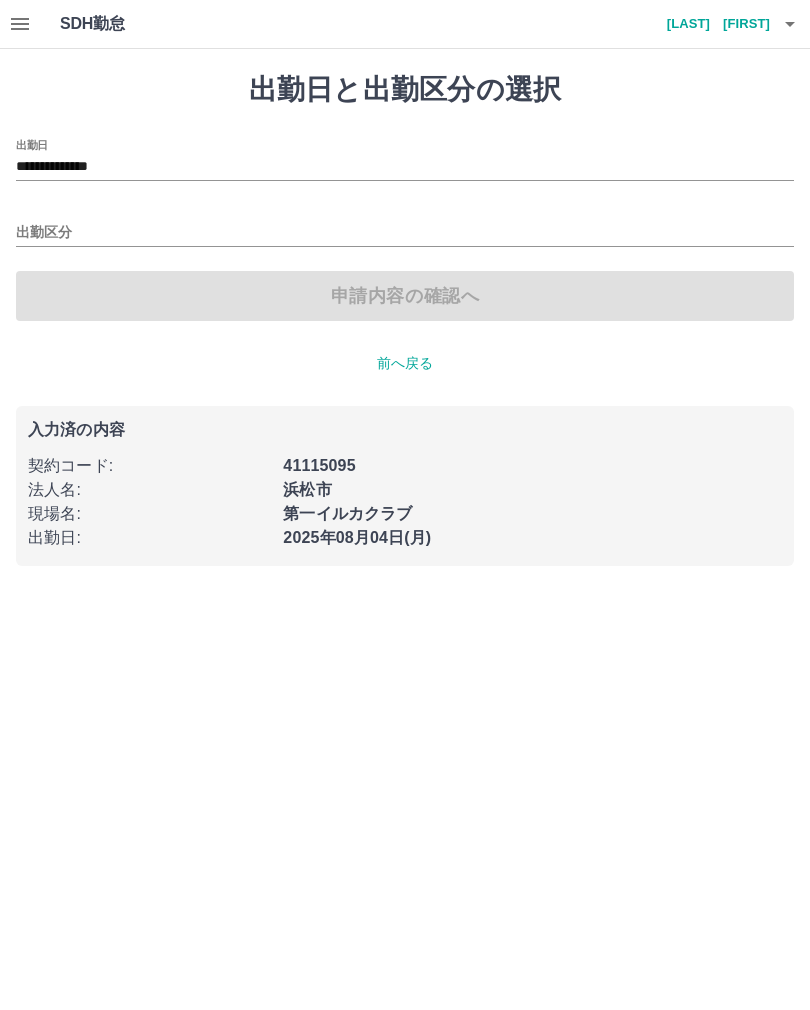 click on "出勤区分" at bounding box center [405, 233] 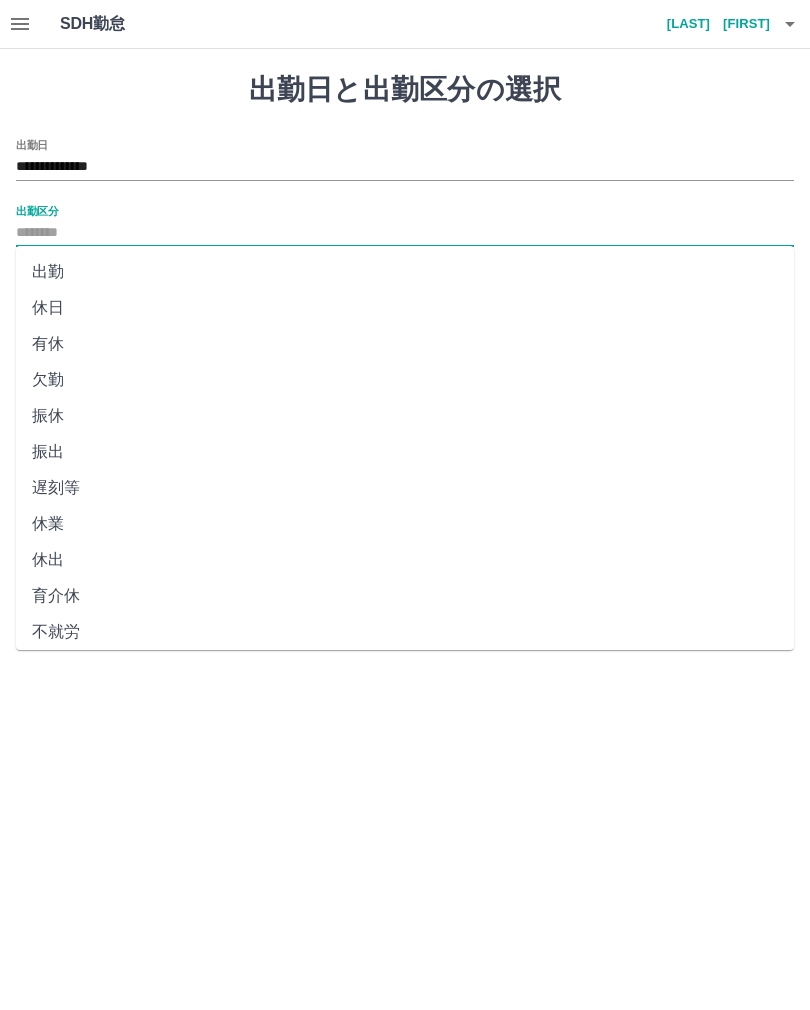 click on "出勤" at bounding box center (405, 272) 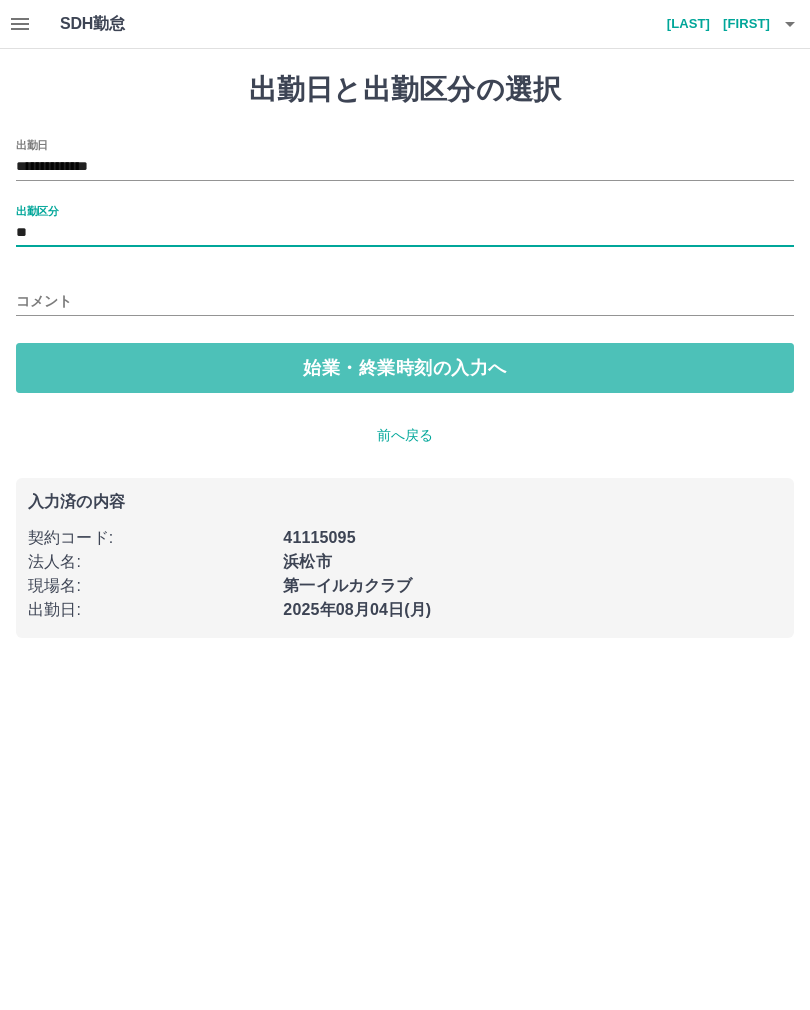 click on "始業・終業時刻の入力へ" at bounding box center [405, 368] 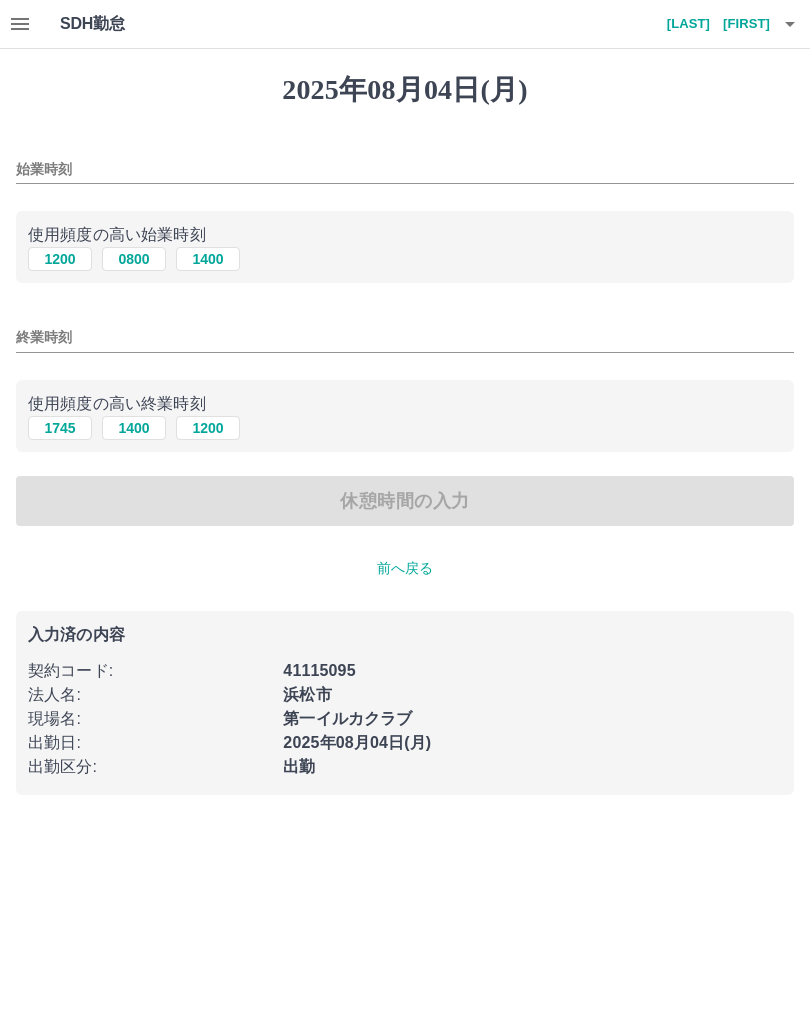 click on "1200" at bounding box center [60, 259] 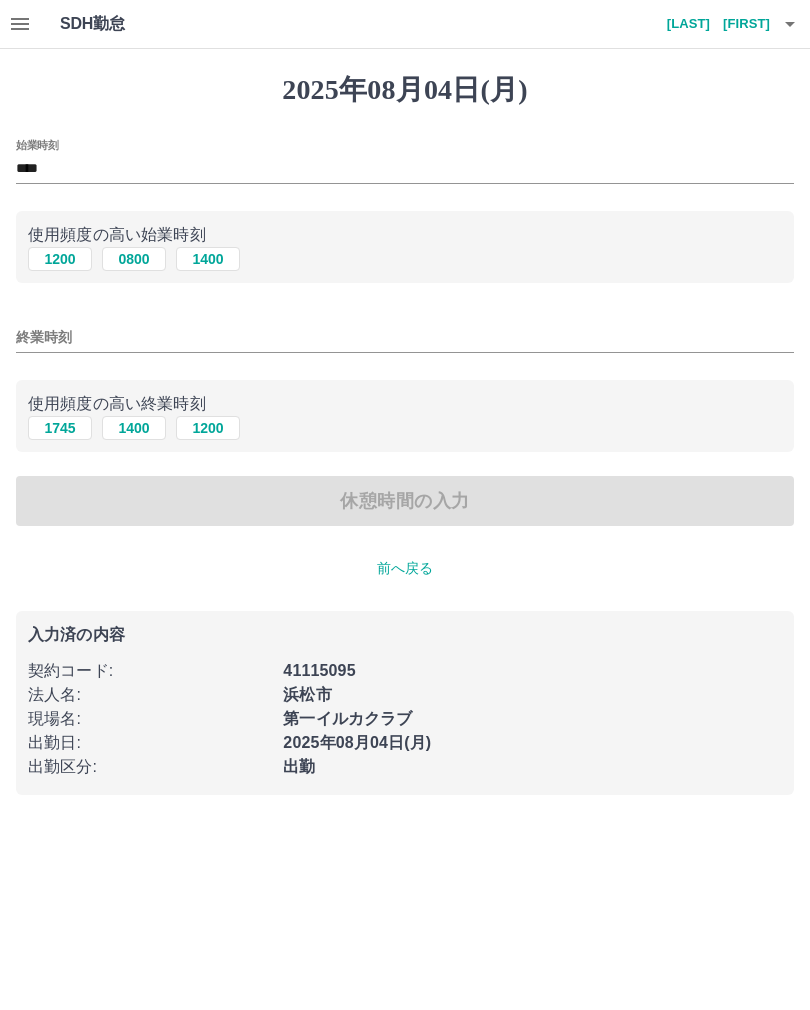 click on "終業時刻" at bounding box center (405, 337) 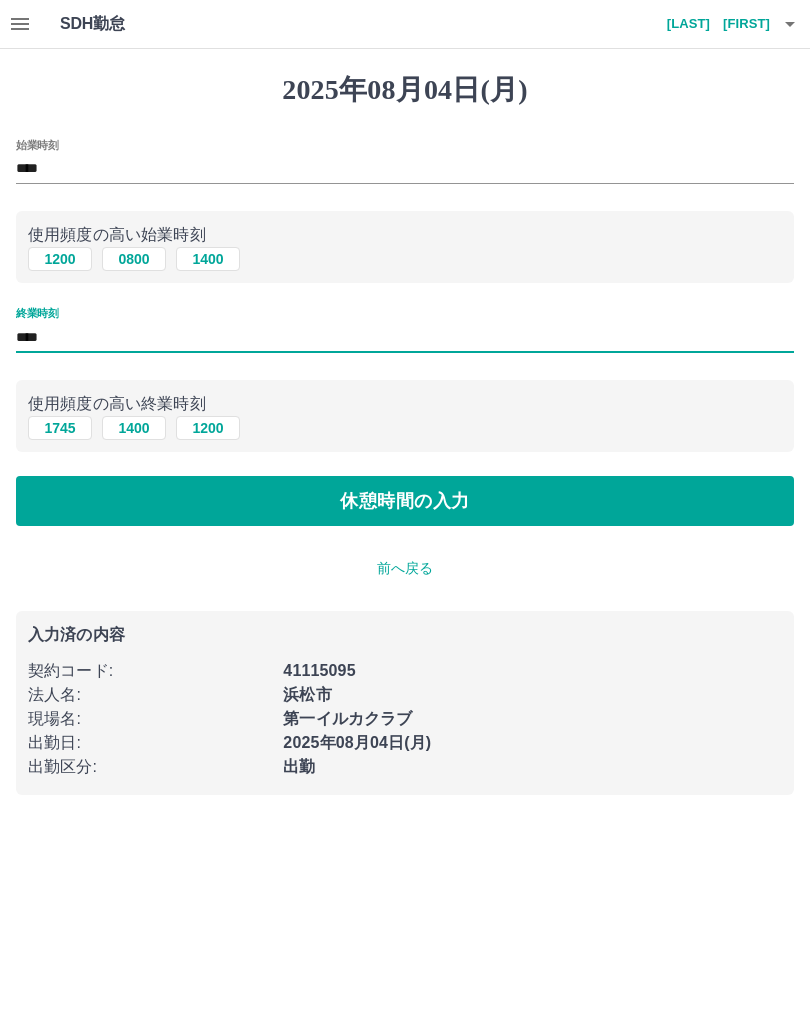 type on "****" 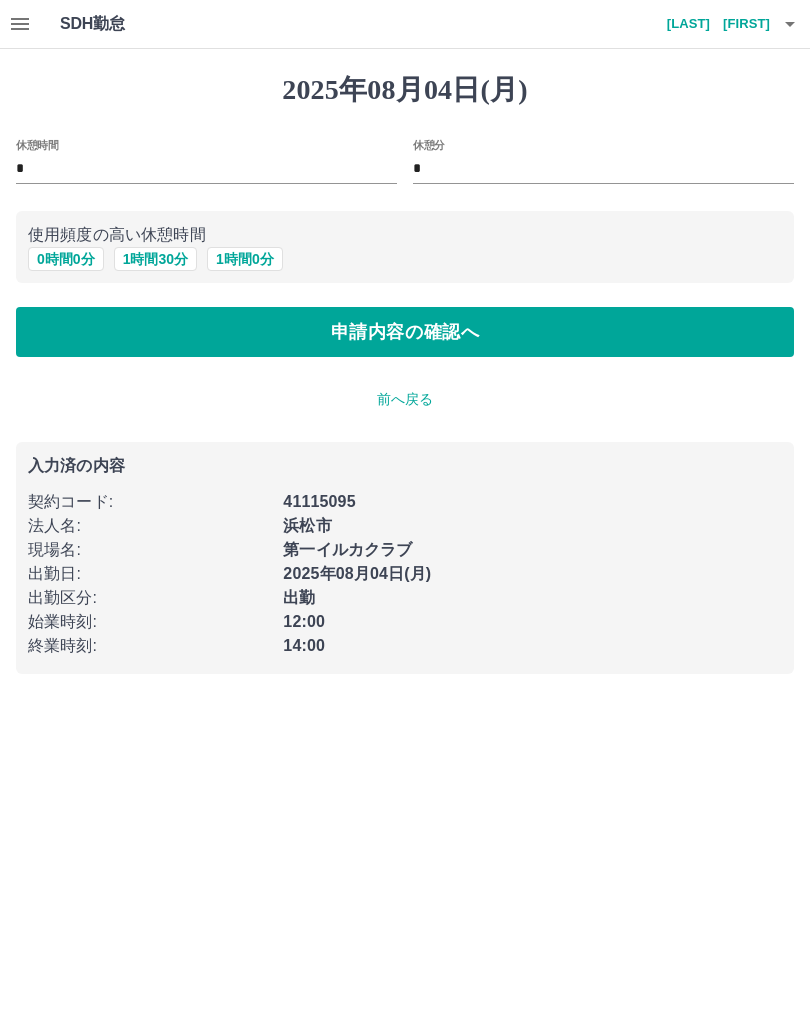 click on "申請内容の確認へ" at bounding box center [405, 332] 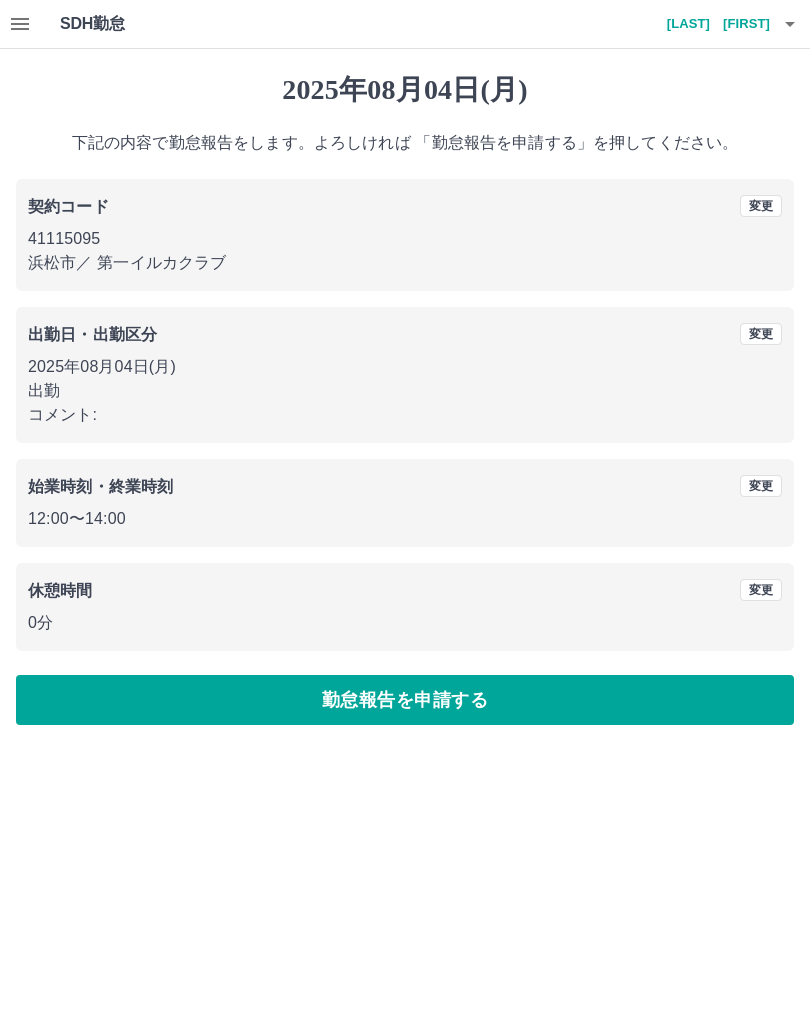 click on "勤怠報告を申請する" at bounding box center [405, 700] 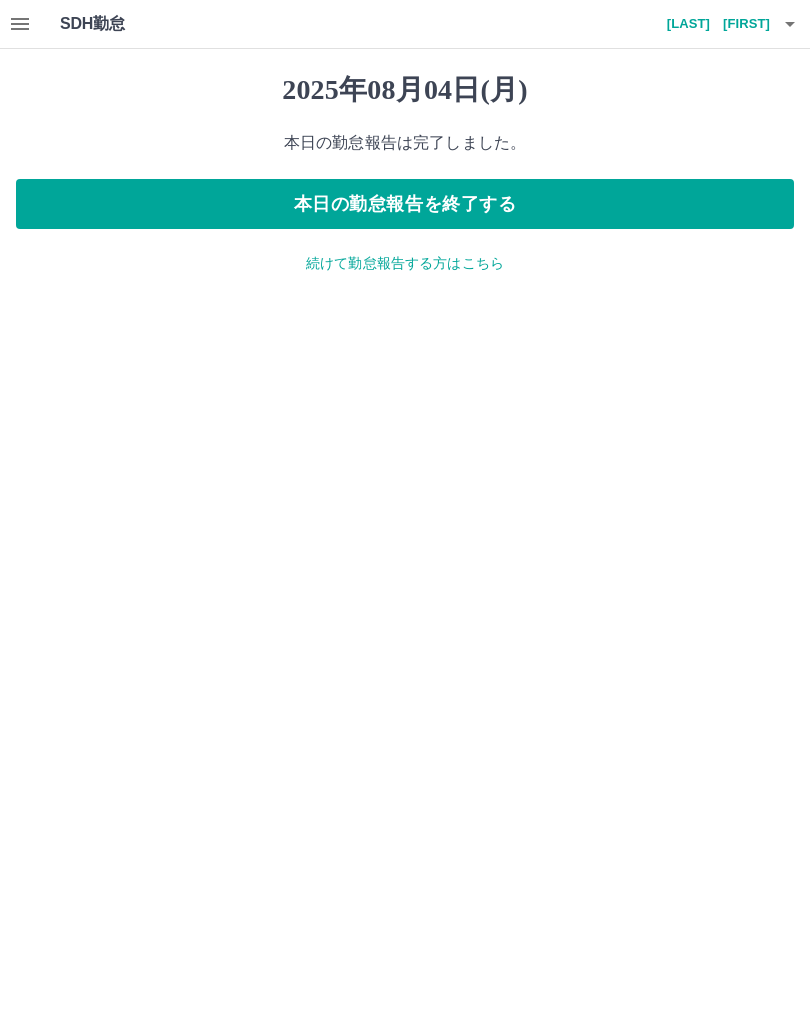 click on "続けて勤怠報告する方はこちら" at bounding box center [405, 263] 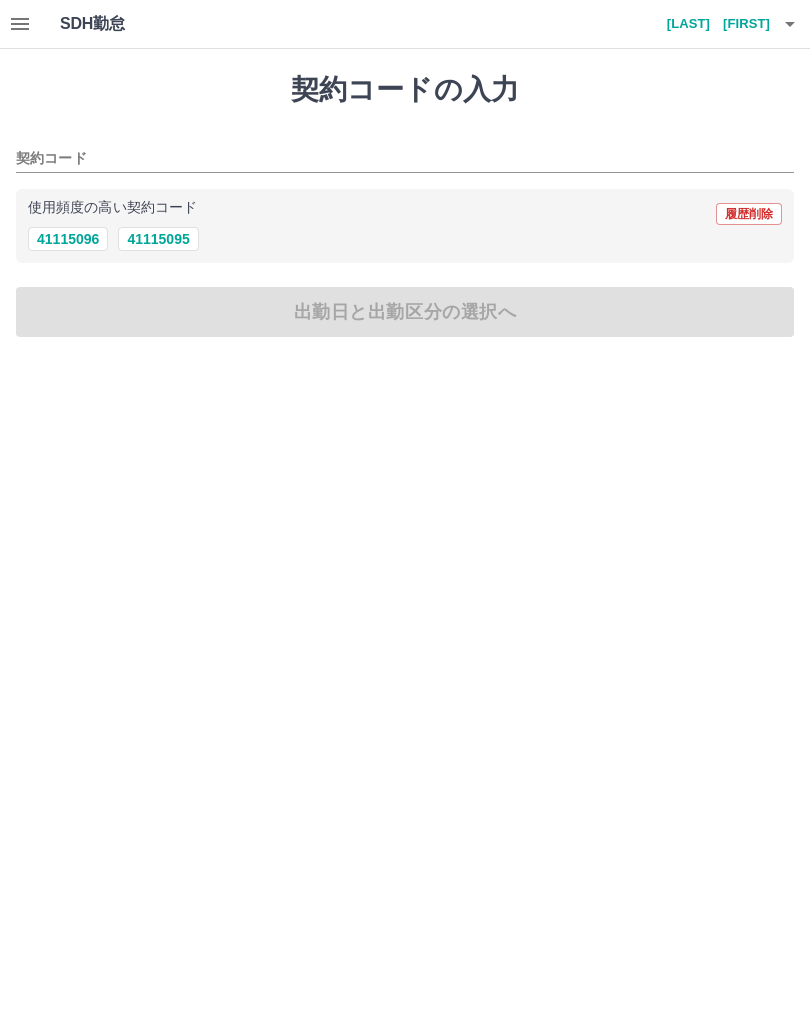 click on "41115096" at bounding box center (68, 239) 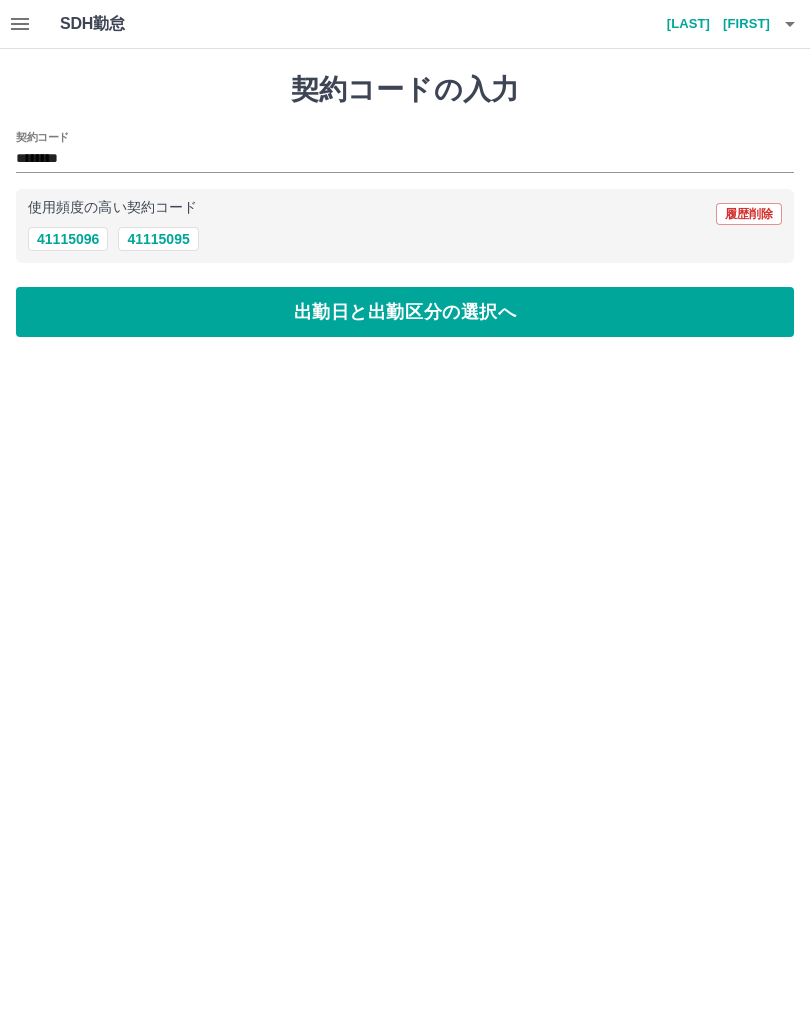click on "出勤日と出勤区分の選択へ" at bounding box center [405, 312] 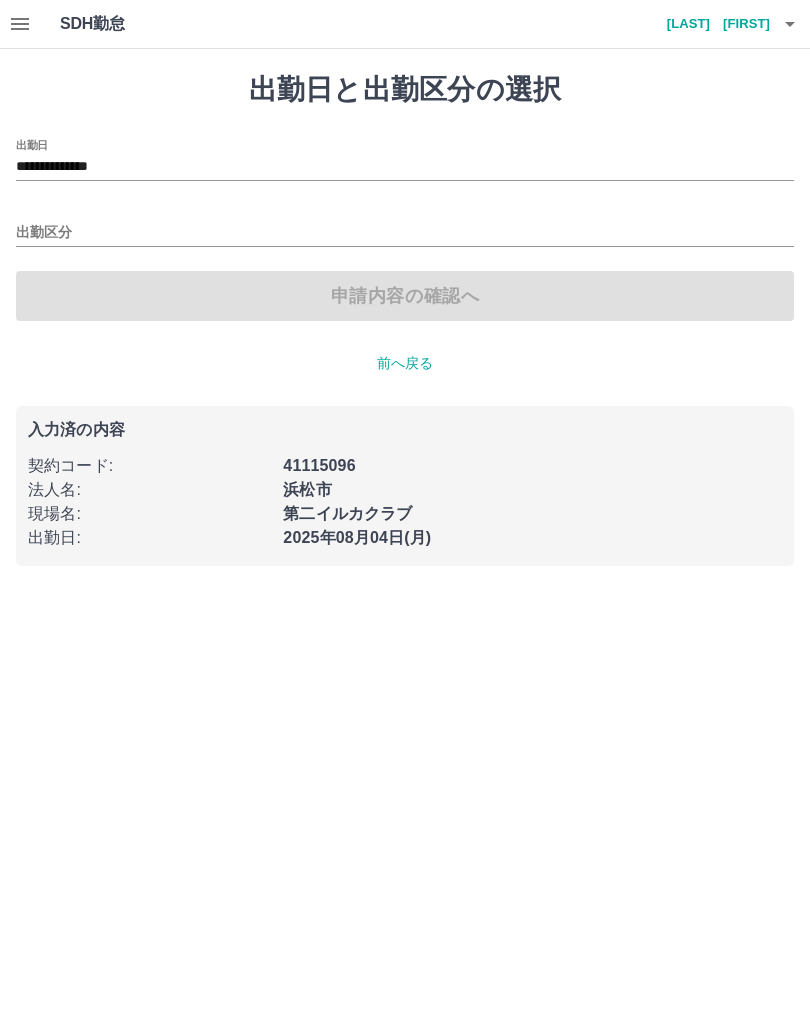 click on "出勤区分" at bounding box center (405, 233) 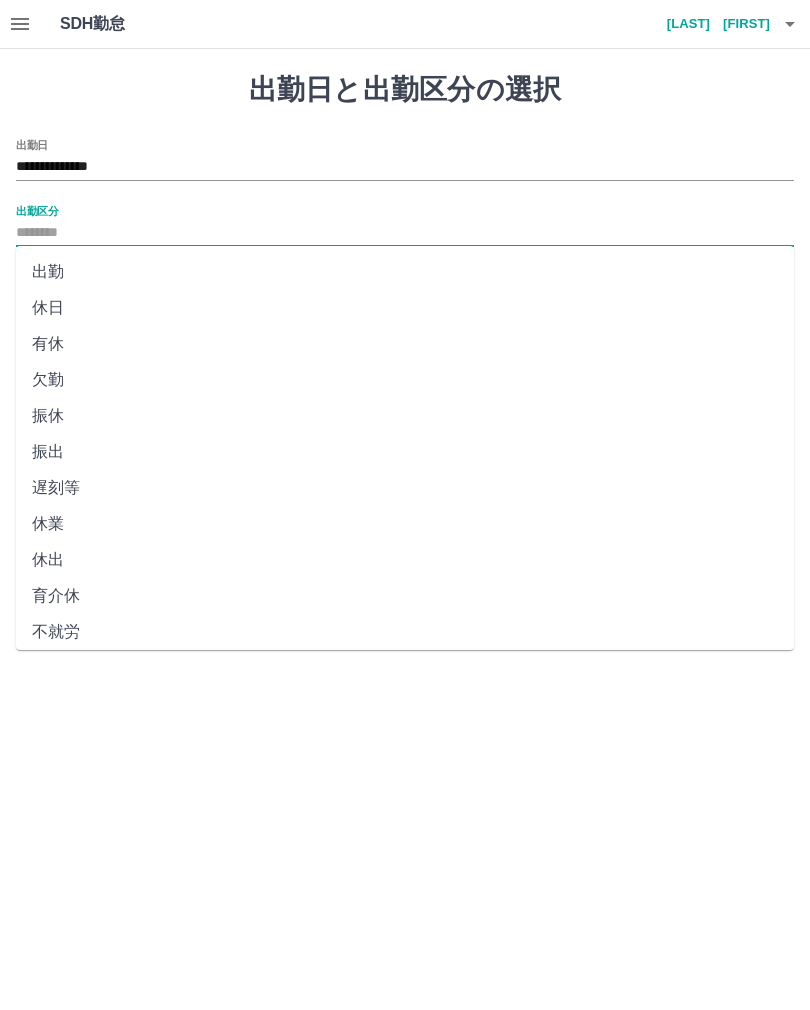 click on "出勤" at bounding box center [405, 272] 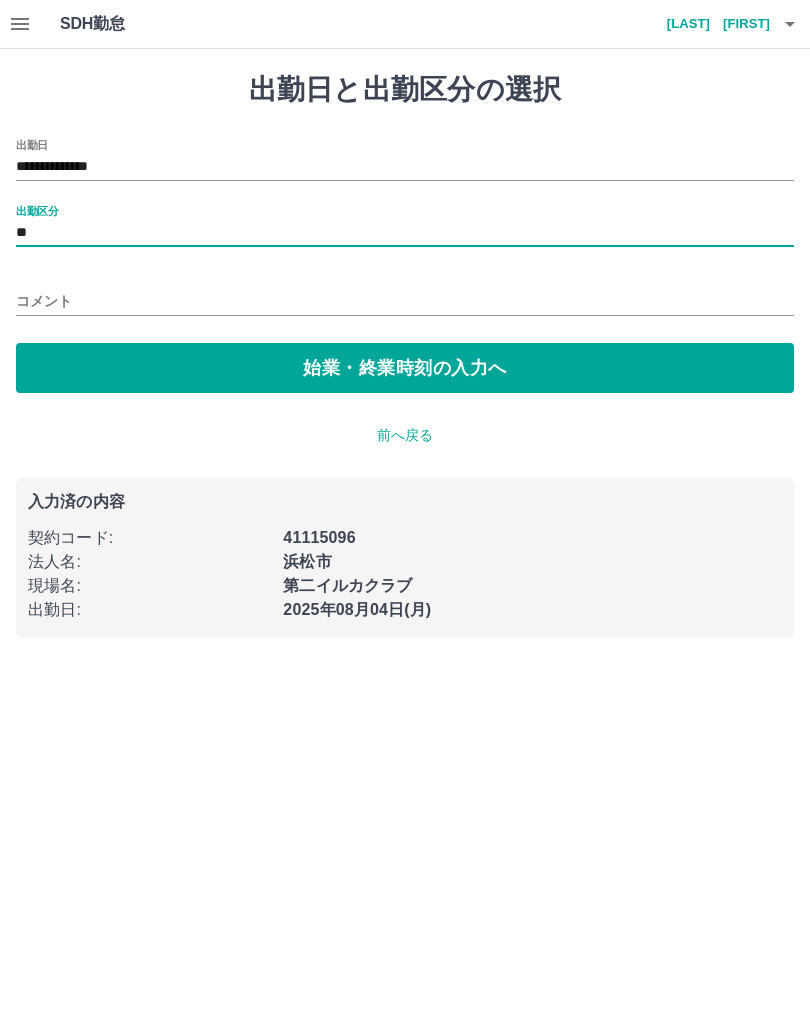 click on "コメント" at bounding box center [405, 301] 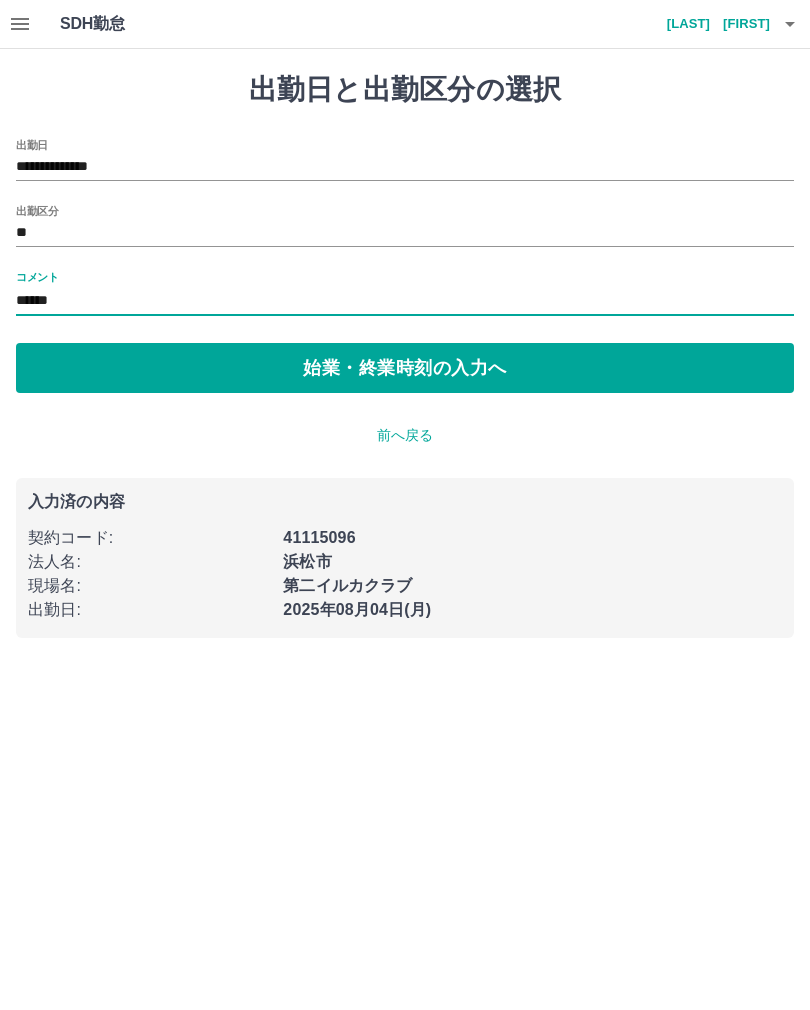 type on "********" 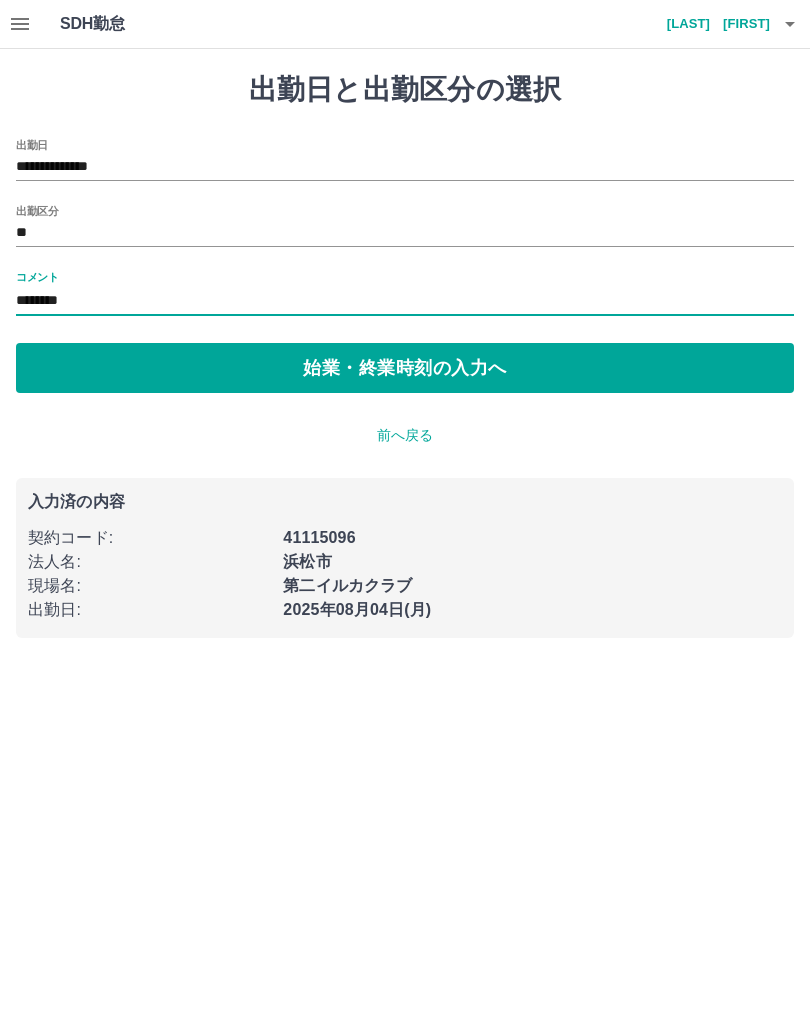 click on "始業・終業時刻の入力へ" at bounding box center [405, 368] 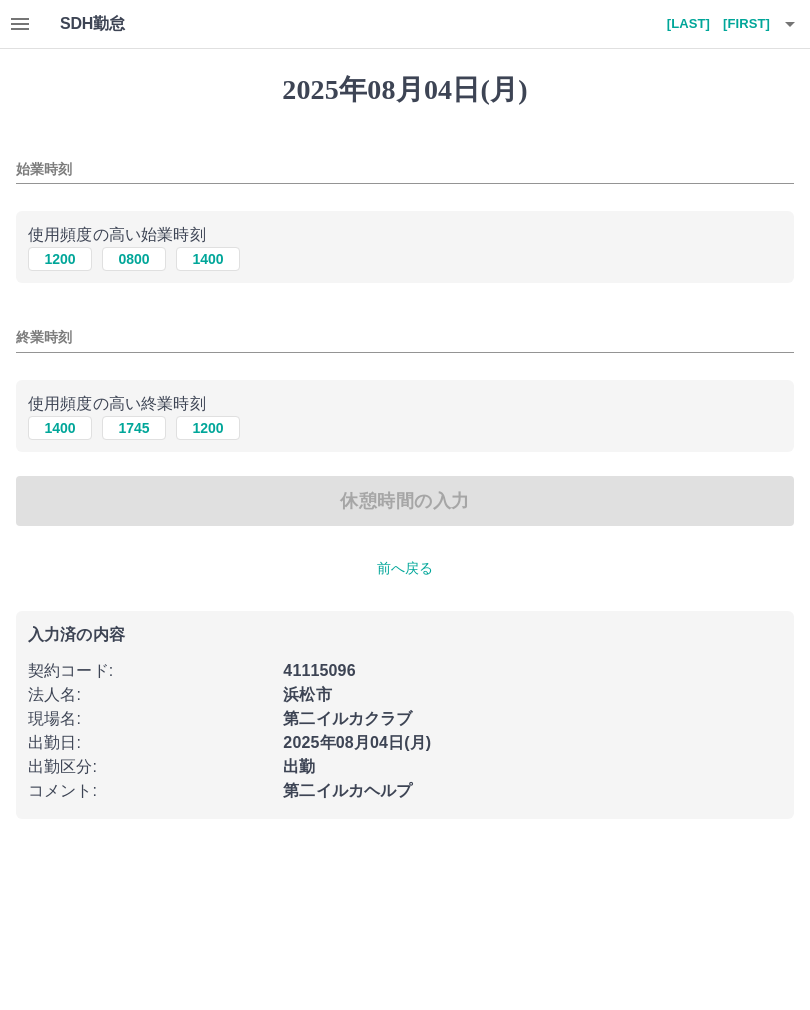 click on "1400" at bounding box center [208, 259] 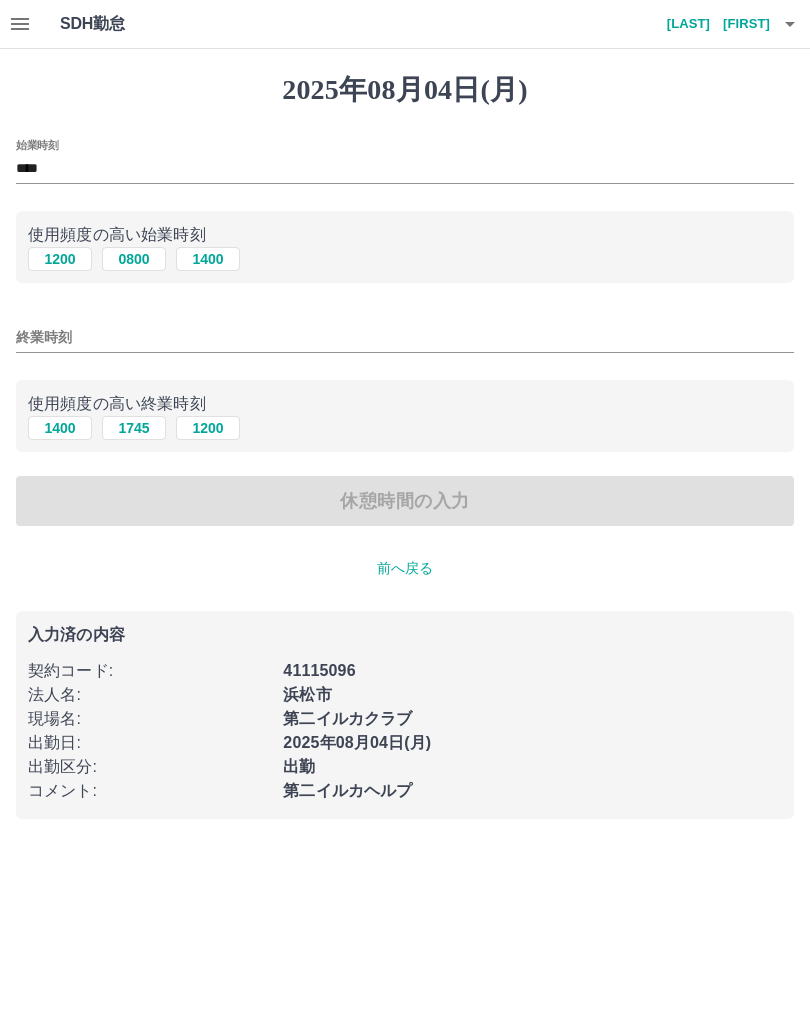 click on "1745" at bounding box center (134, 428) 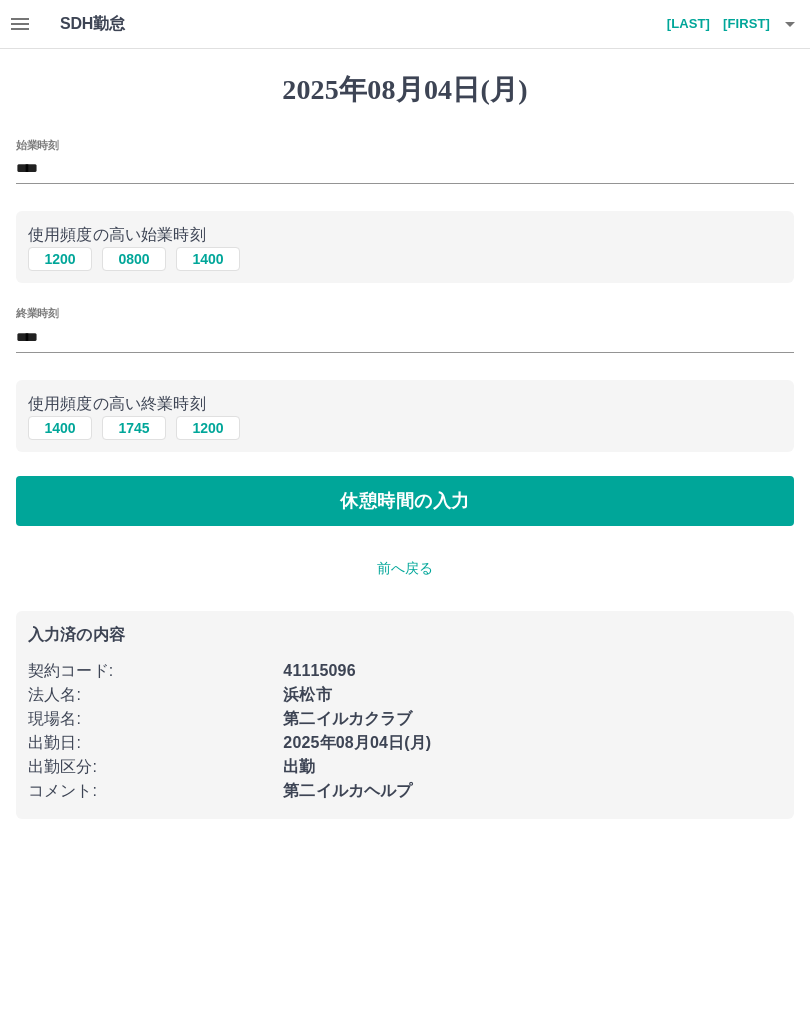 click on "休憩時間の入力" at bounding box center [405, 501] 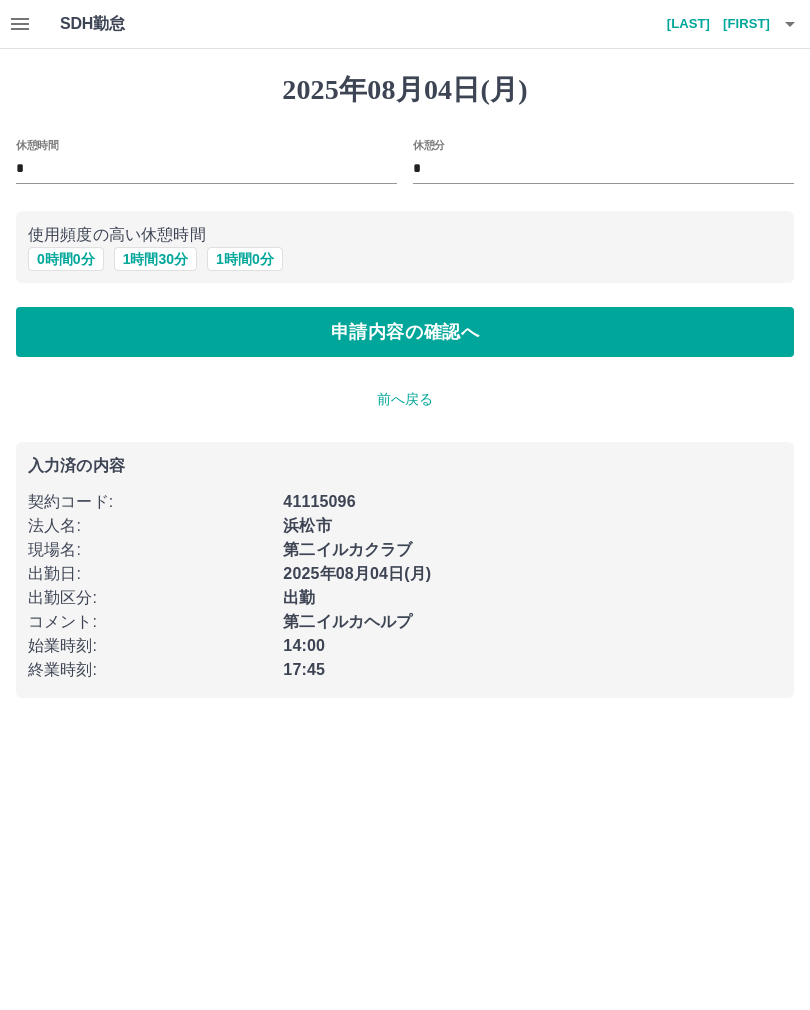 click on "申請内容の確認へ" at bounding box center (405, 332) 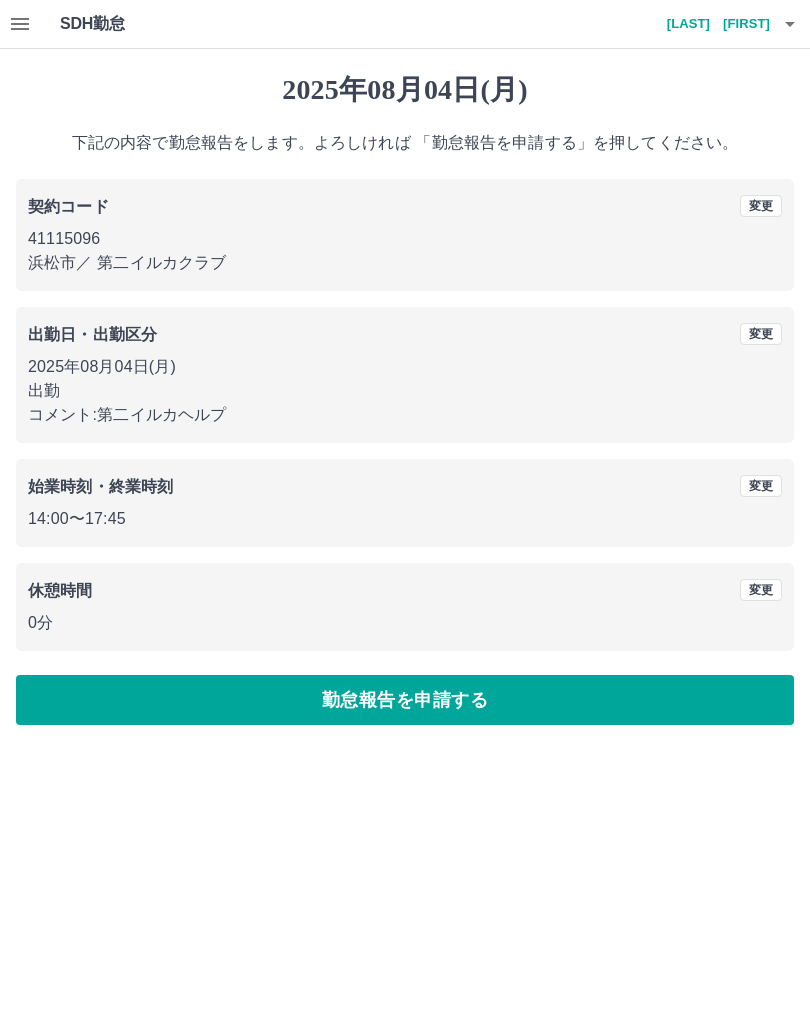 click on "勤怠報告を申請する" at bounding box center (405, 700) 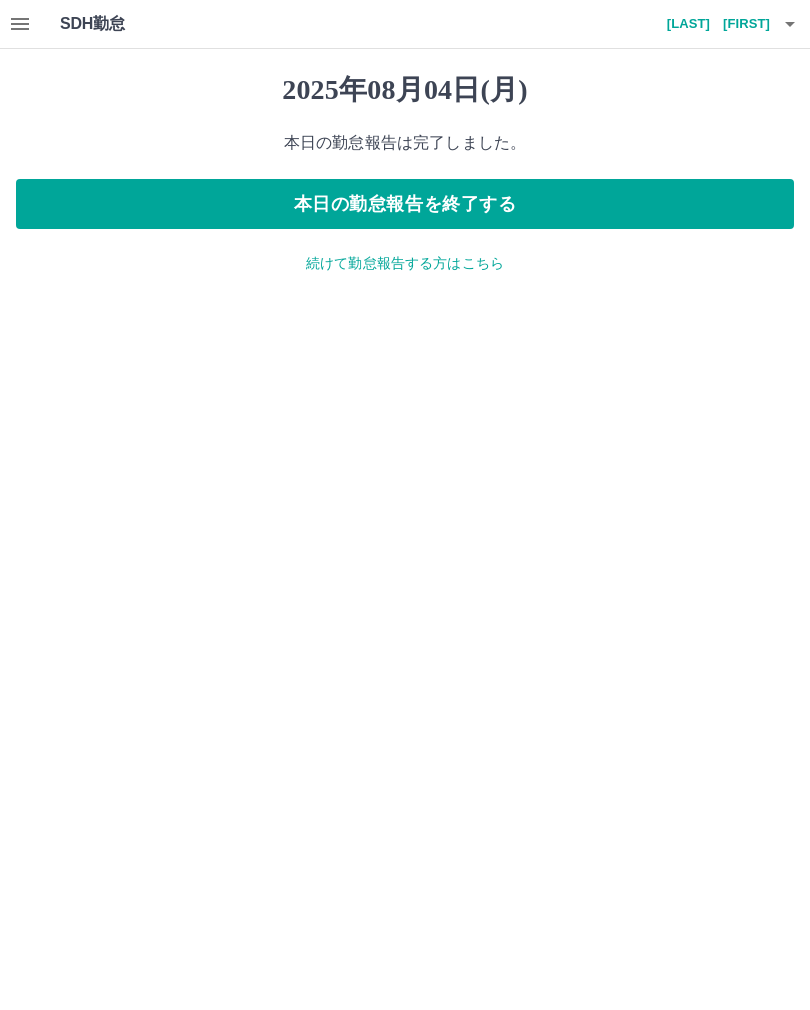 click on "本日の勤怠報告を終了する" at bounding box center [405, 204] 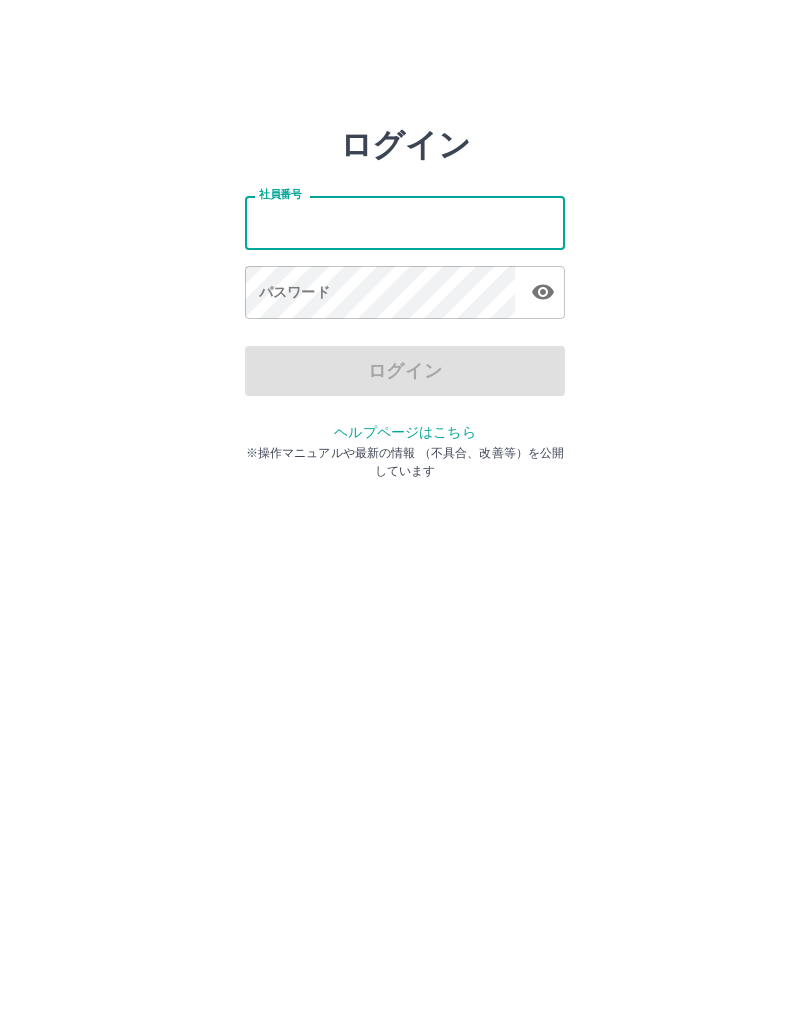 scroll, scrollTop: 0, scrollLeft: 0, axis: both 